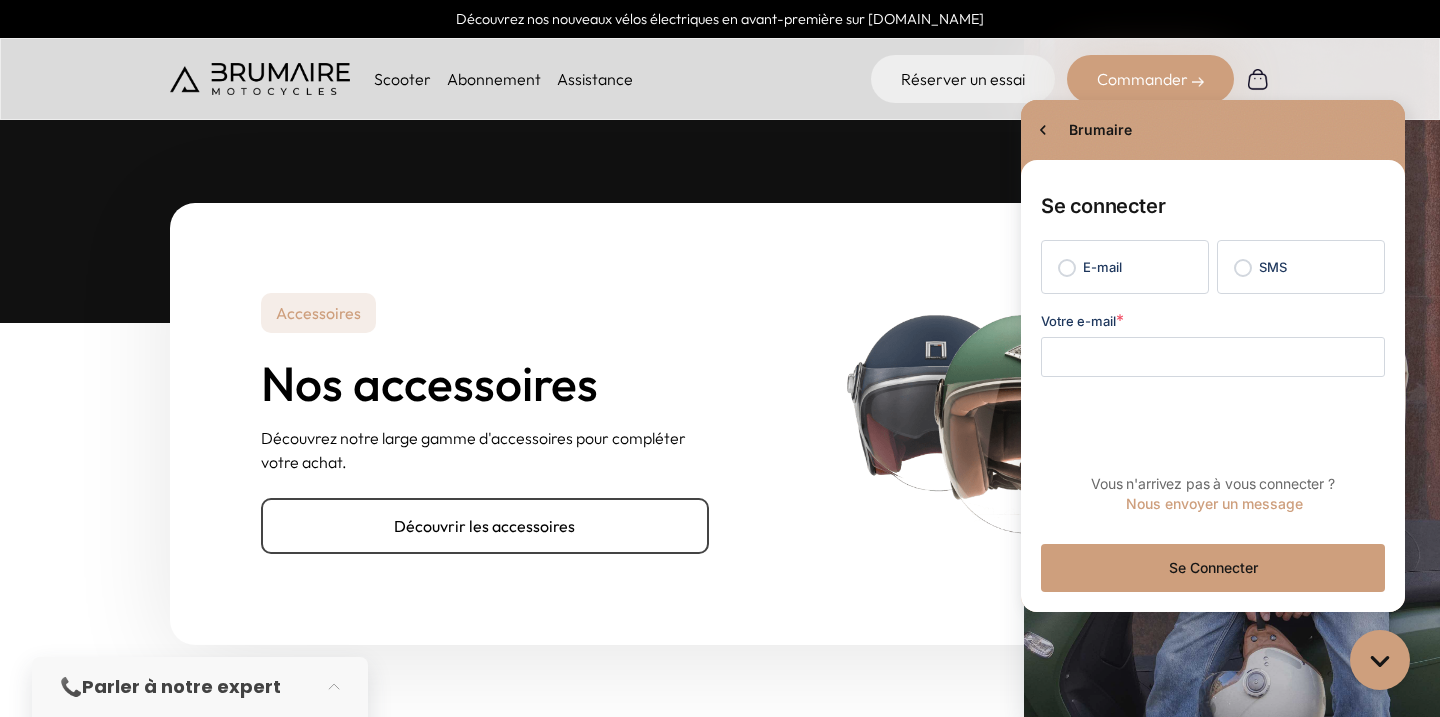 scroll, scrollTop: 0, scrollLeft: 0, axis: both 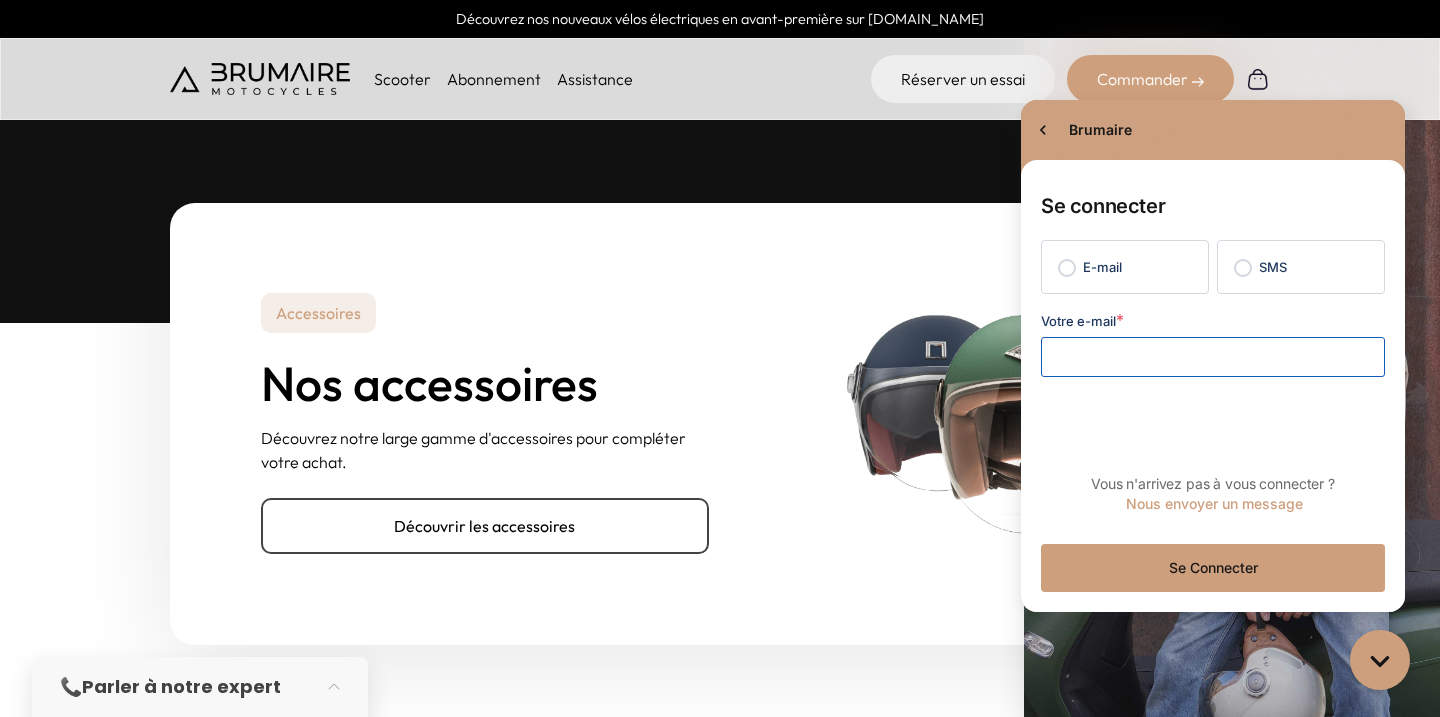 click on "Votre e-mail" at bounding box center (1213, 357) 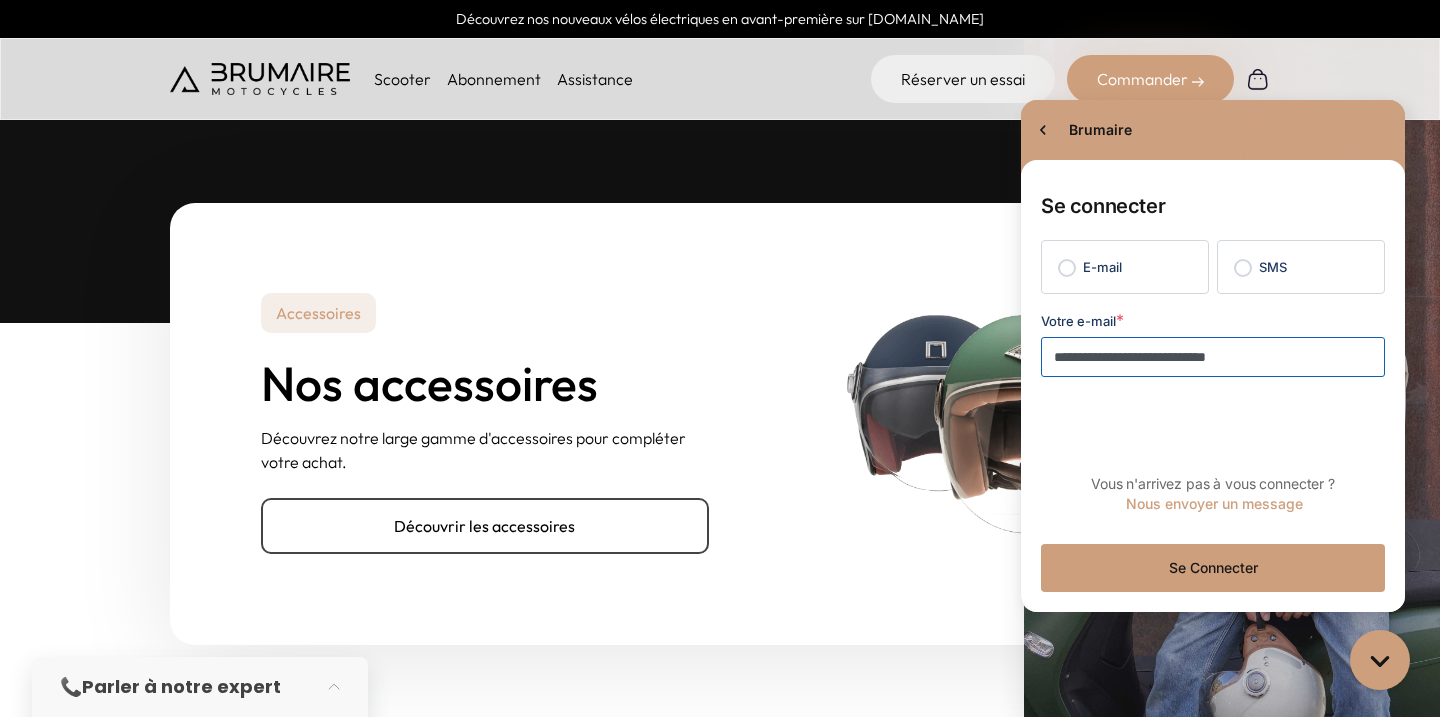 type on "**********" 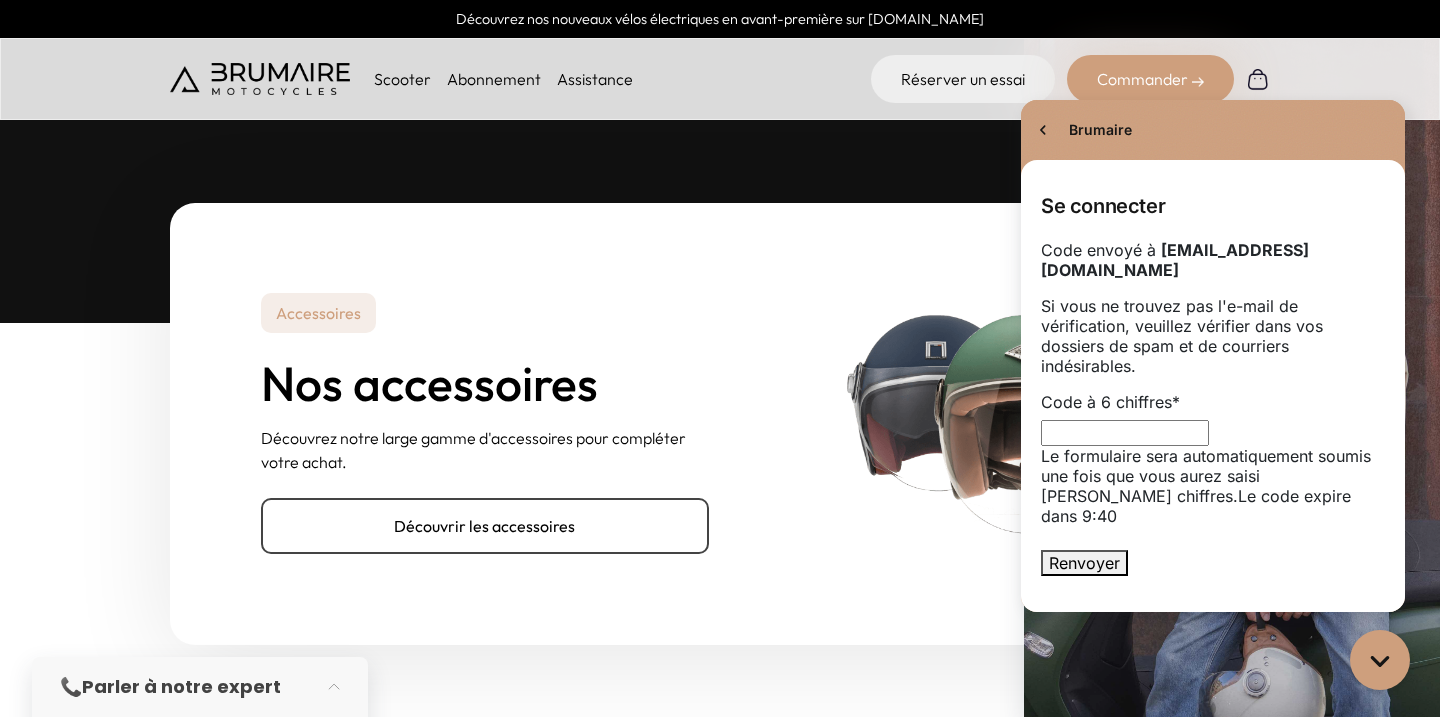 paste on "******" 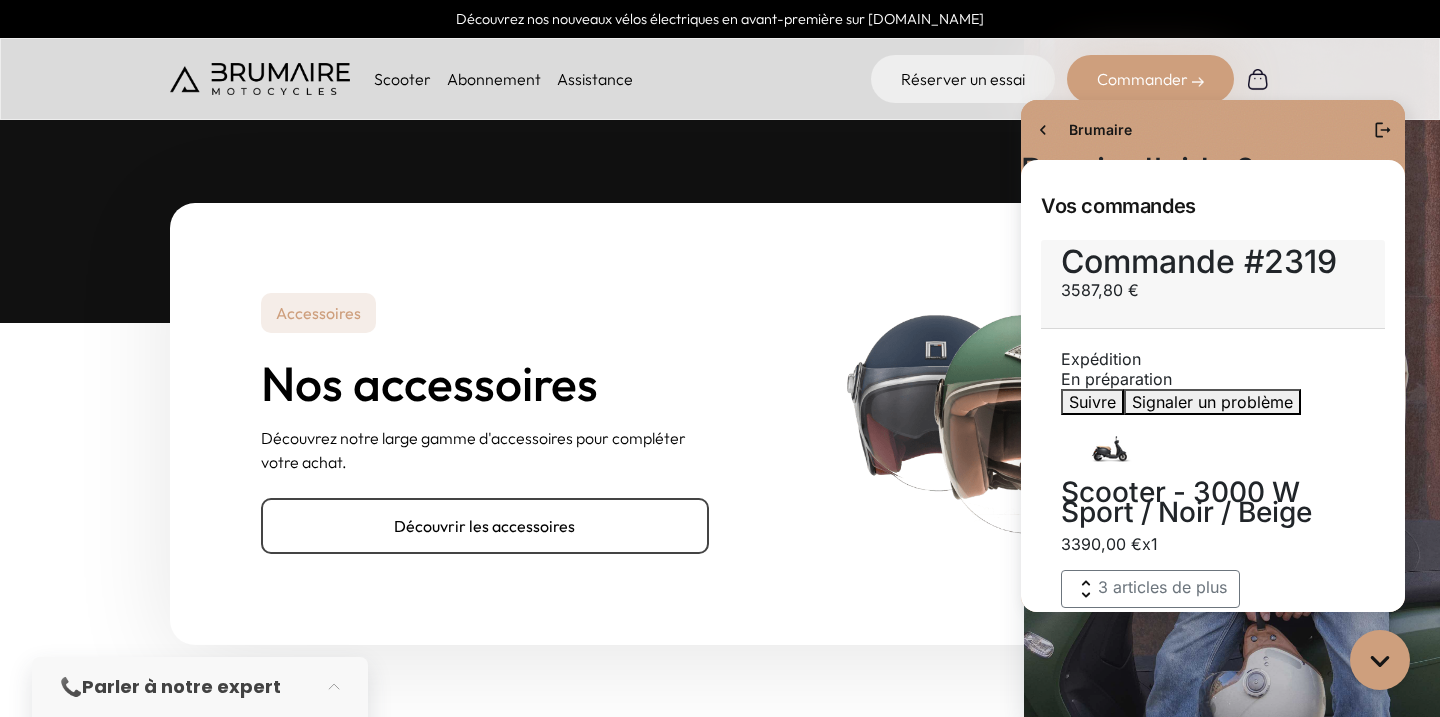 click on "Suivre" at bounding box center [1092, 402] 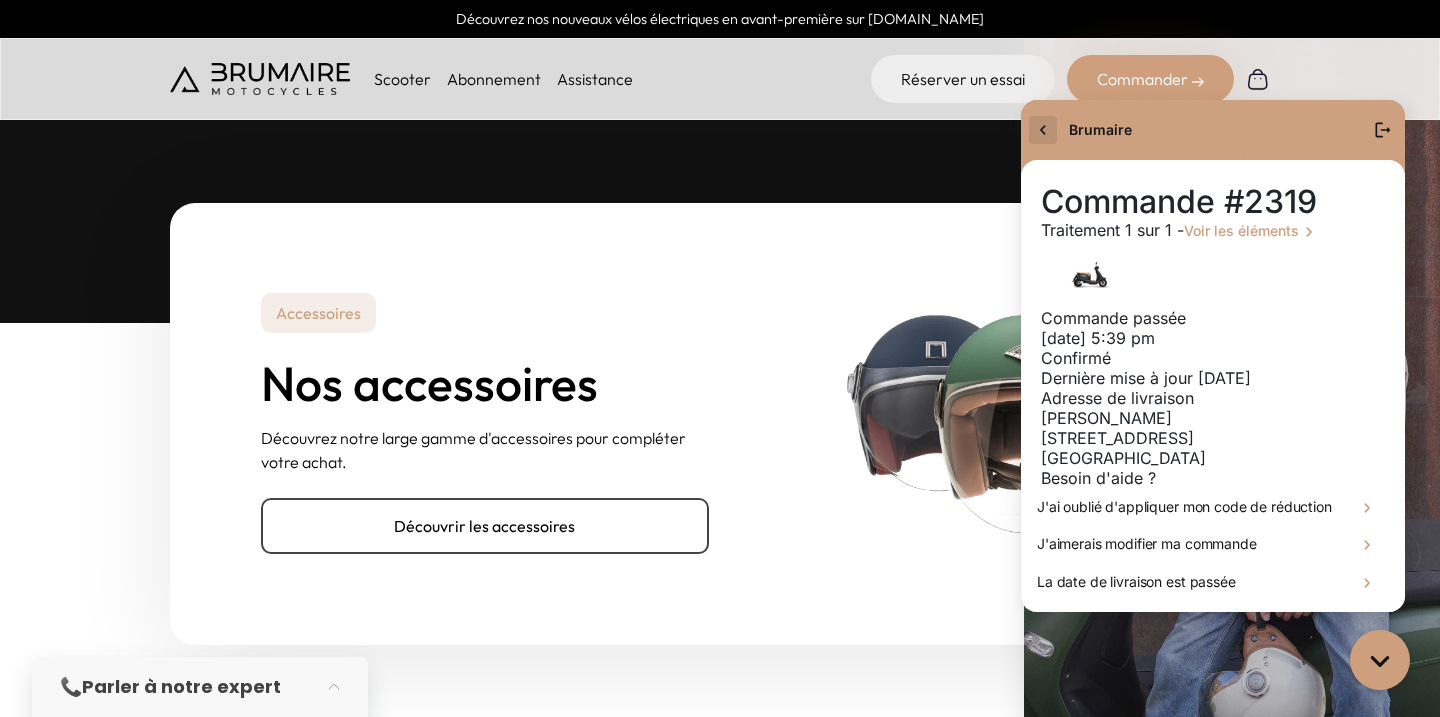 click at bounding box center (1043, 130) 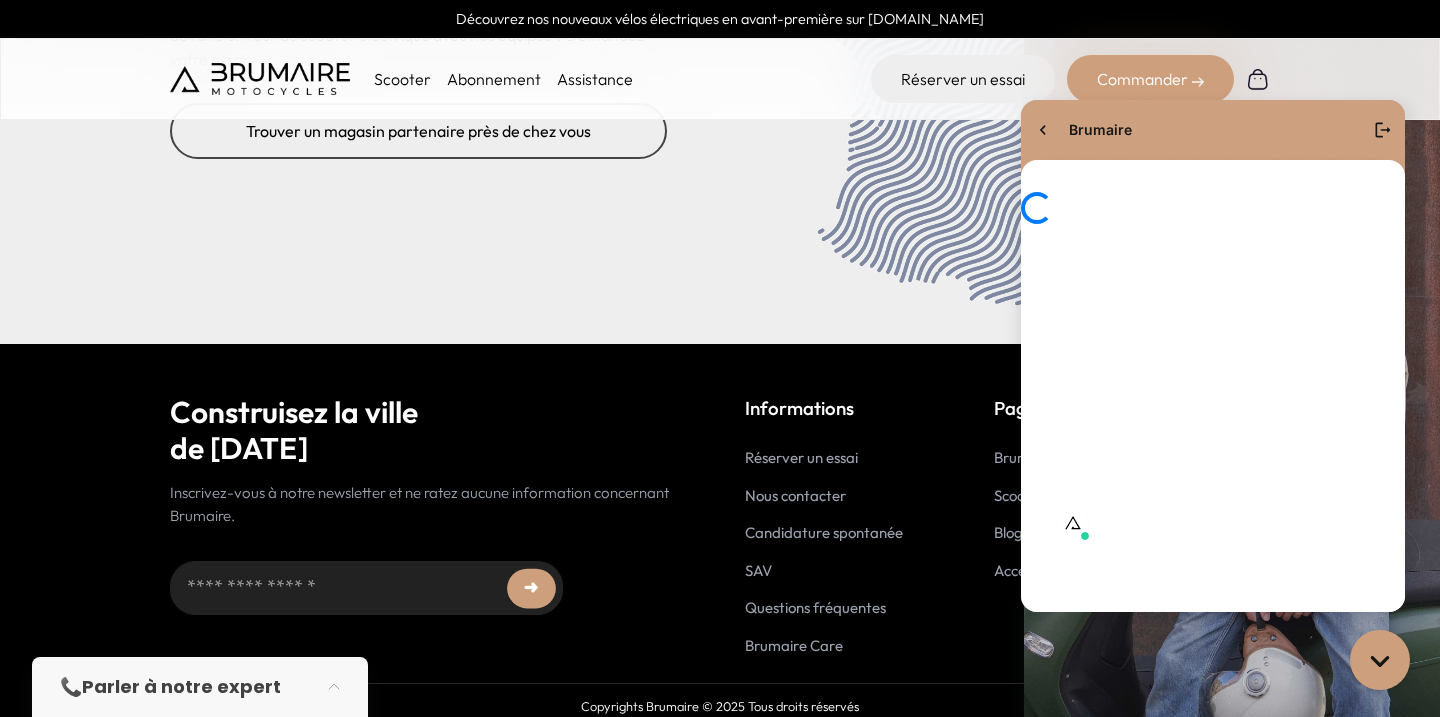 scroll, scrollTop: 0, scrollLeft: 0, axis: both 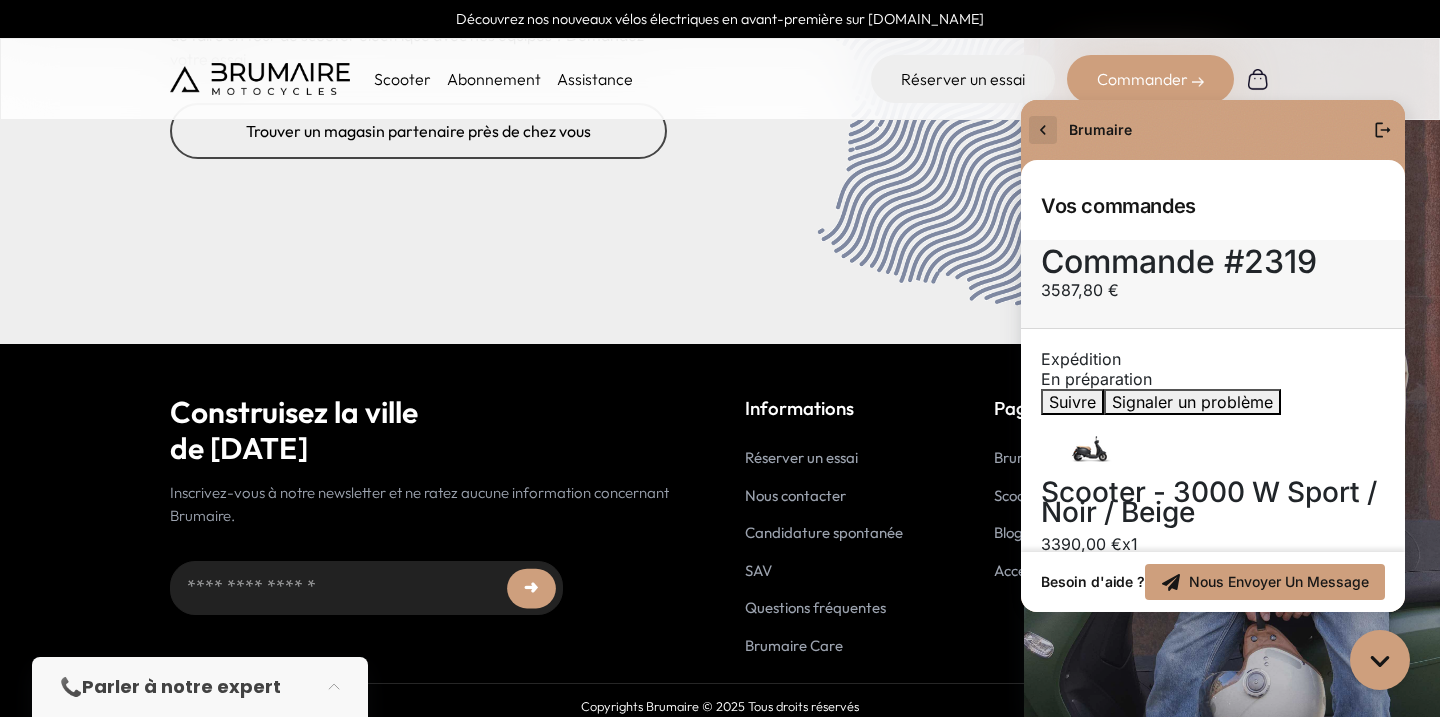 click 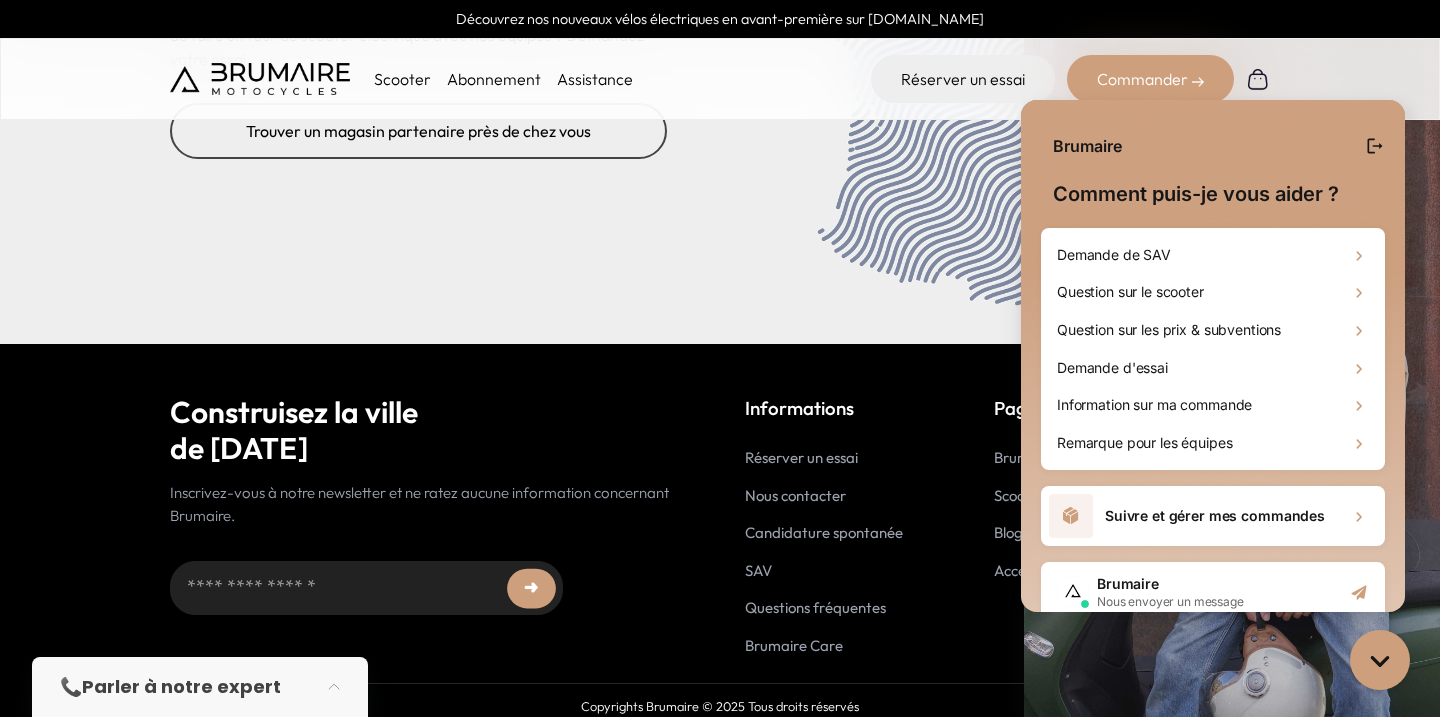 click on "Entrez dans une nouvelle ère
Nouveau !
Découvrez notre nouveau scooter électrique Brumaire 3000W Sport. Plus d'autonomie, plus de puissance et encore plus de style.
Commander
En savoir plus" at bounding box center [720, -3945] 